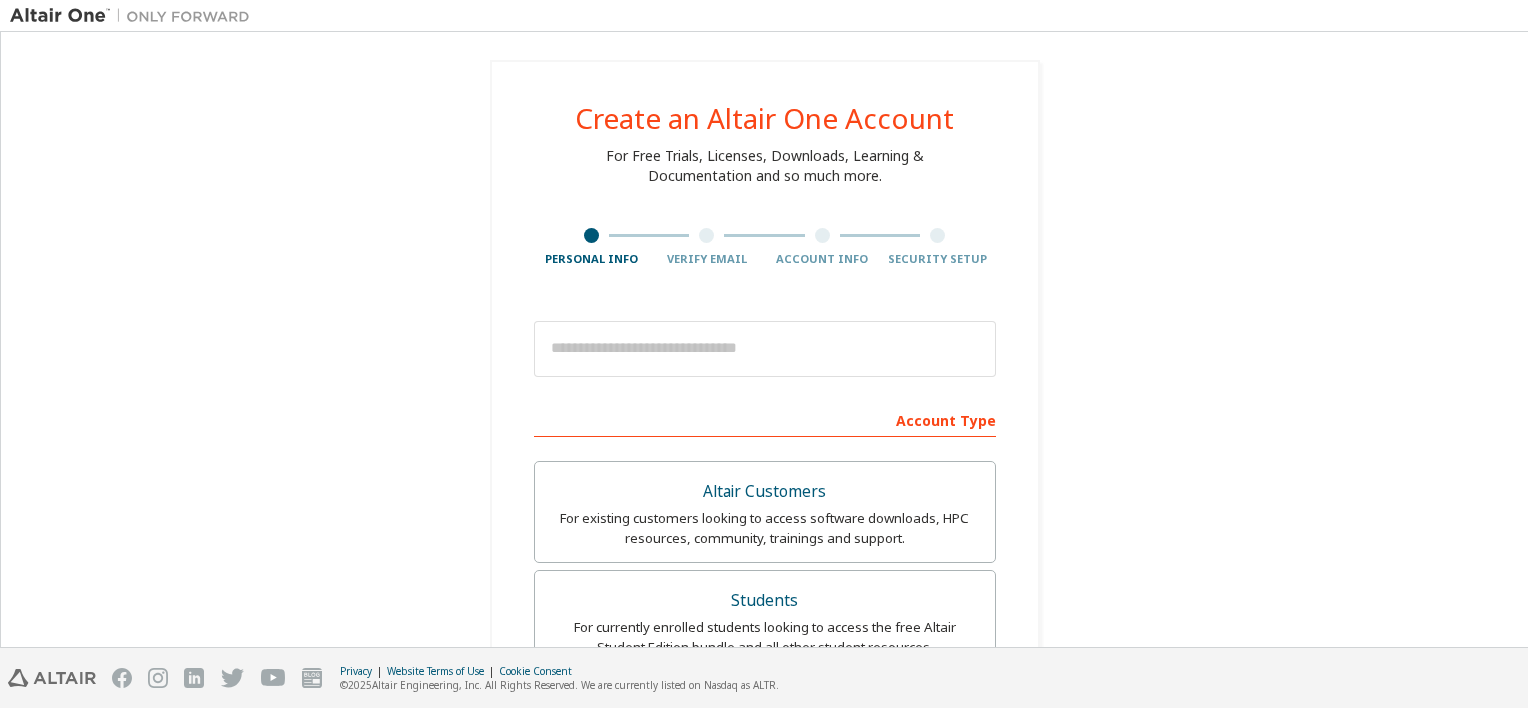scroll, scrollTop: 0, scrollLeft: 0, axis: both 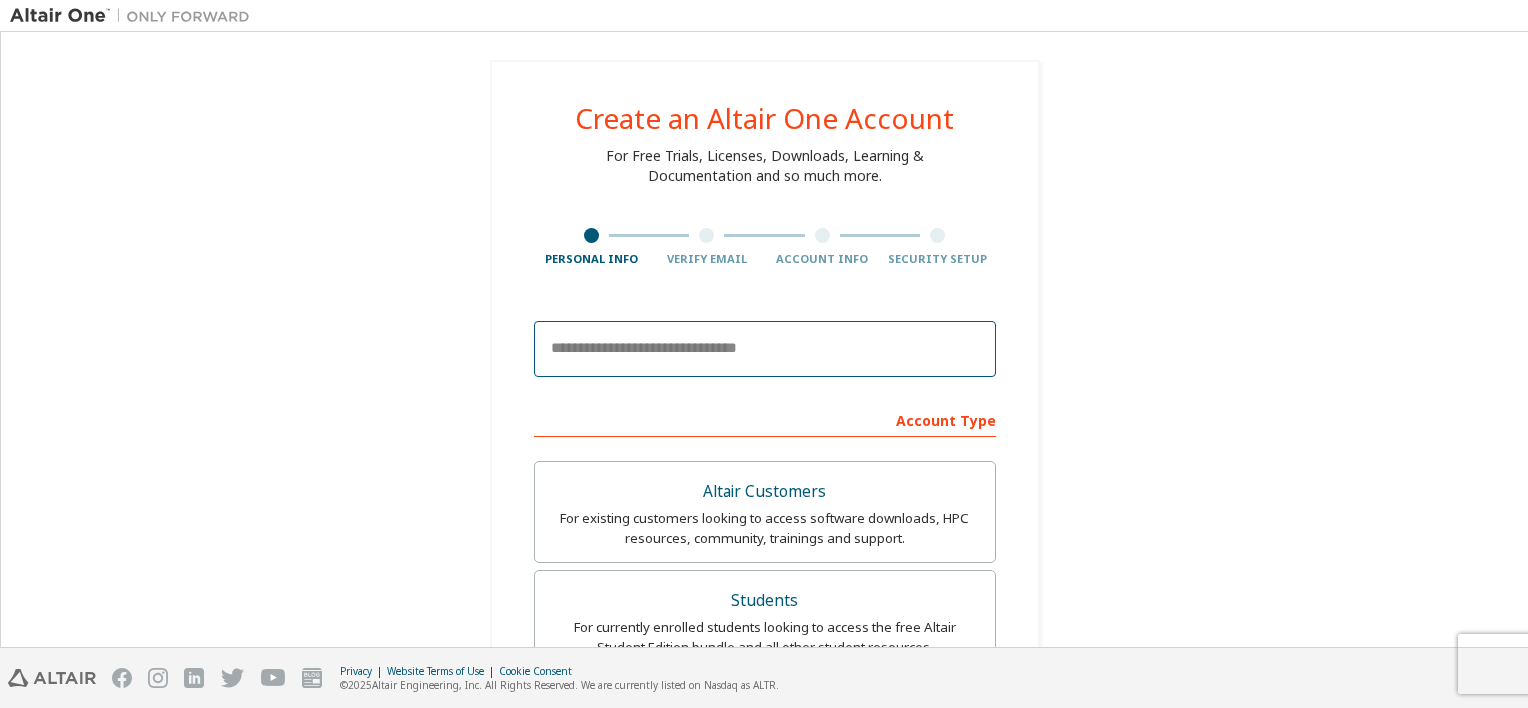click at bounding box center (765, 349) 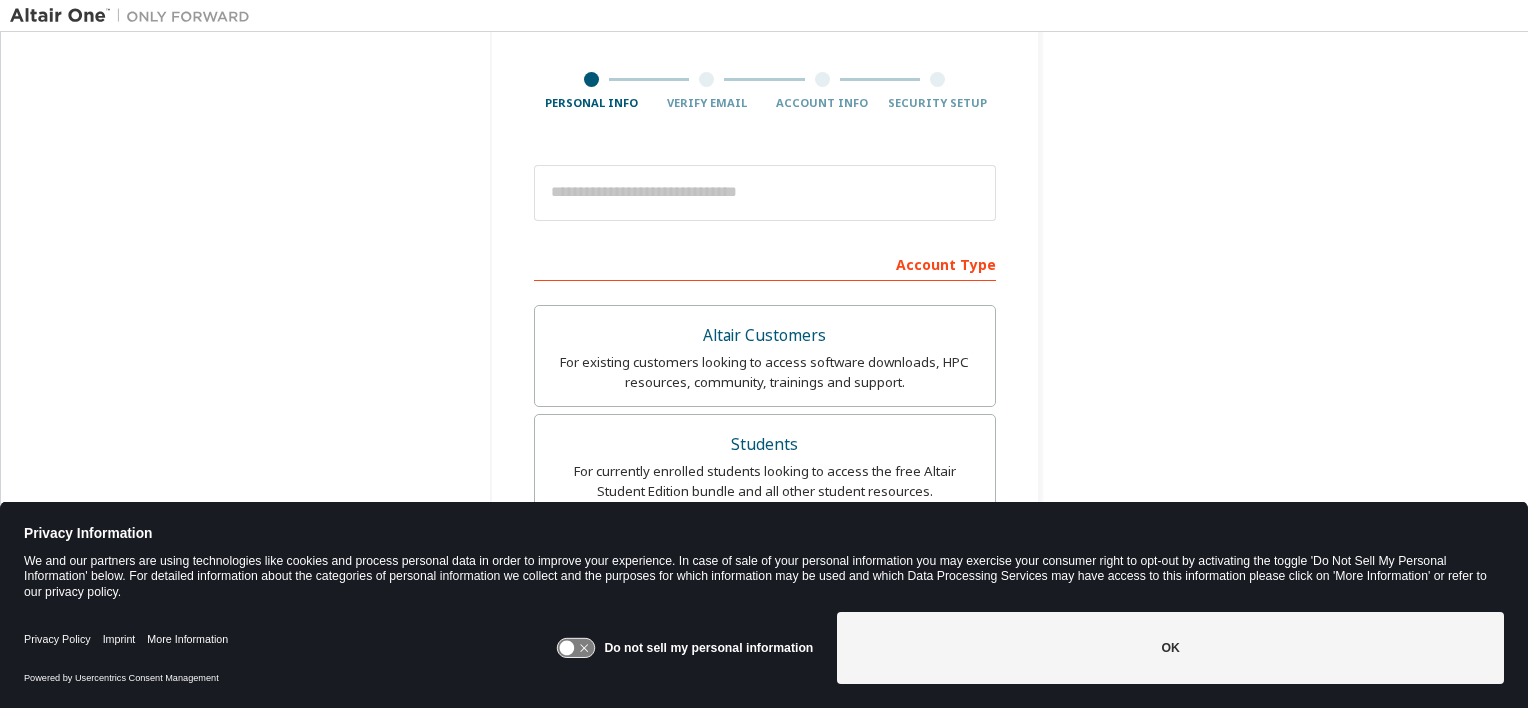 scroll, scrollTop: 176, scrollLeft: 0, axis: vertical 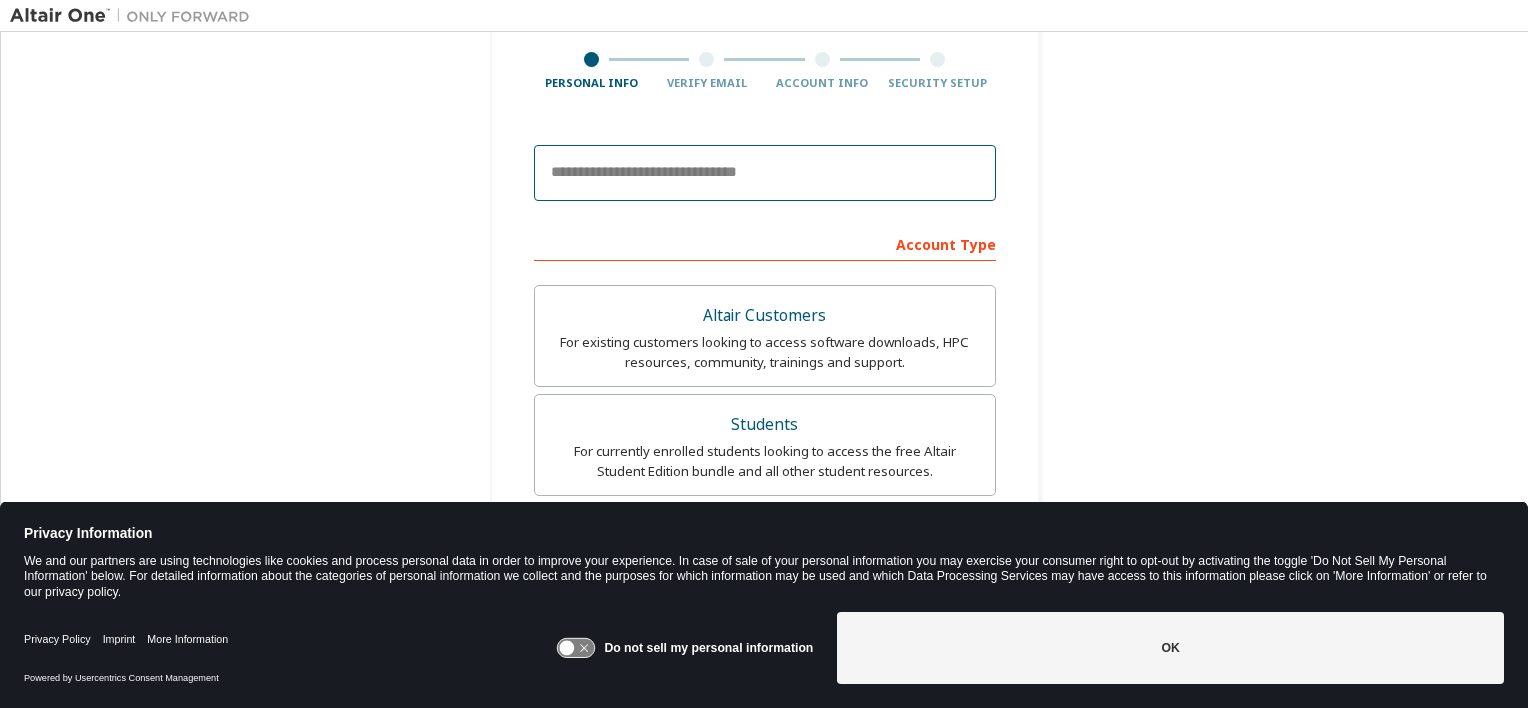 click at bounding box center [765, 173] 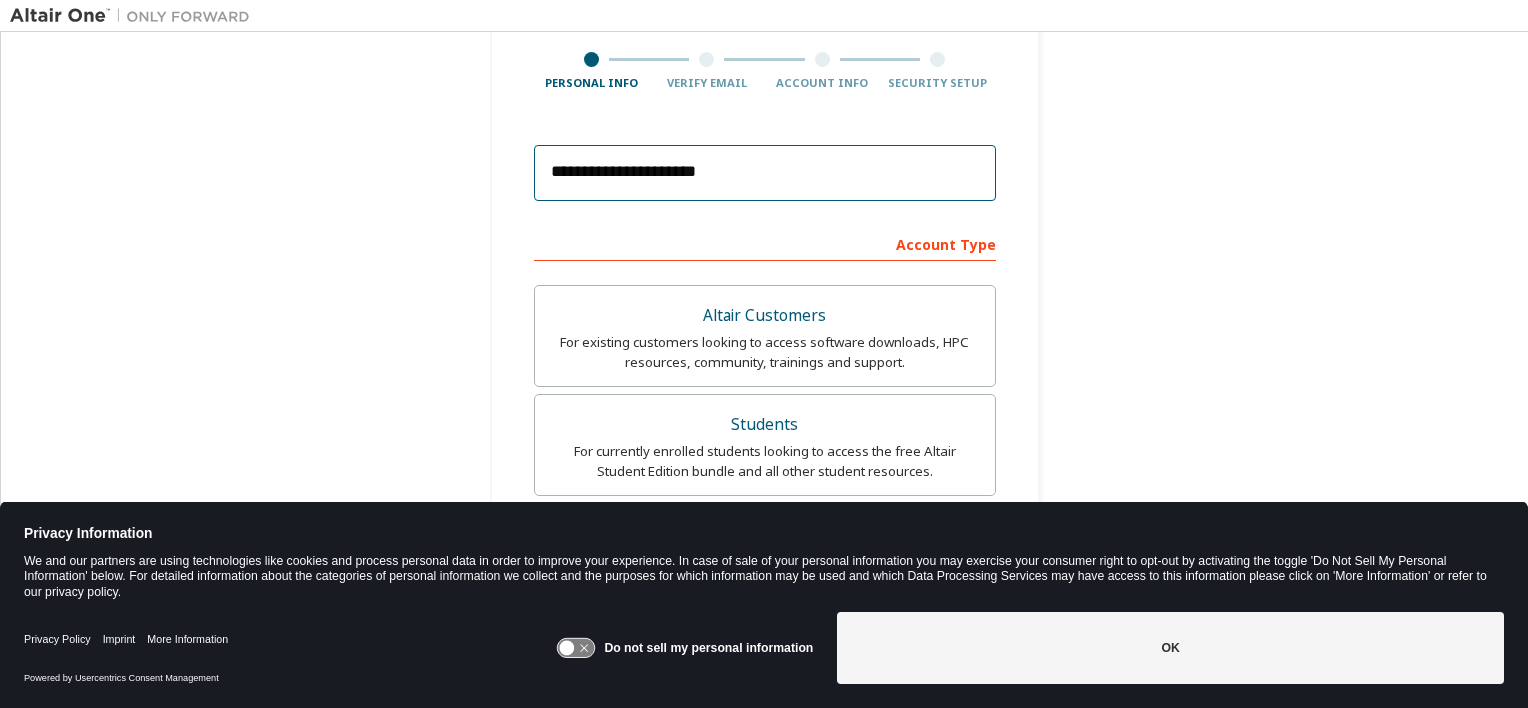 type on "******" 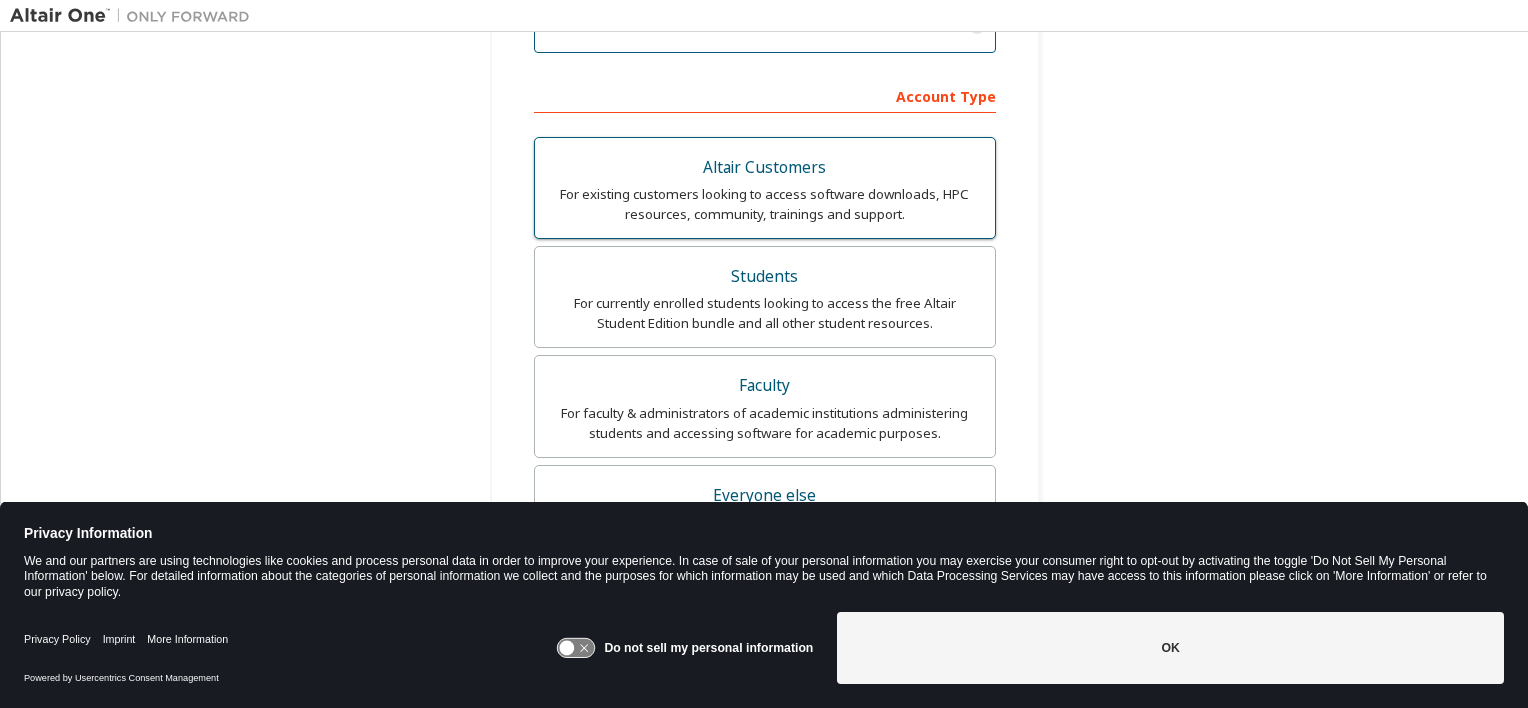 scroll, scrollTop: 326, scrollLeft: 0, axis: vertical 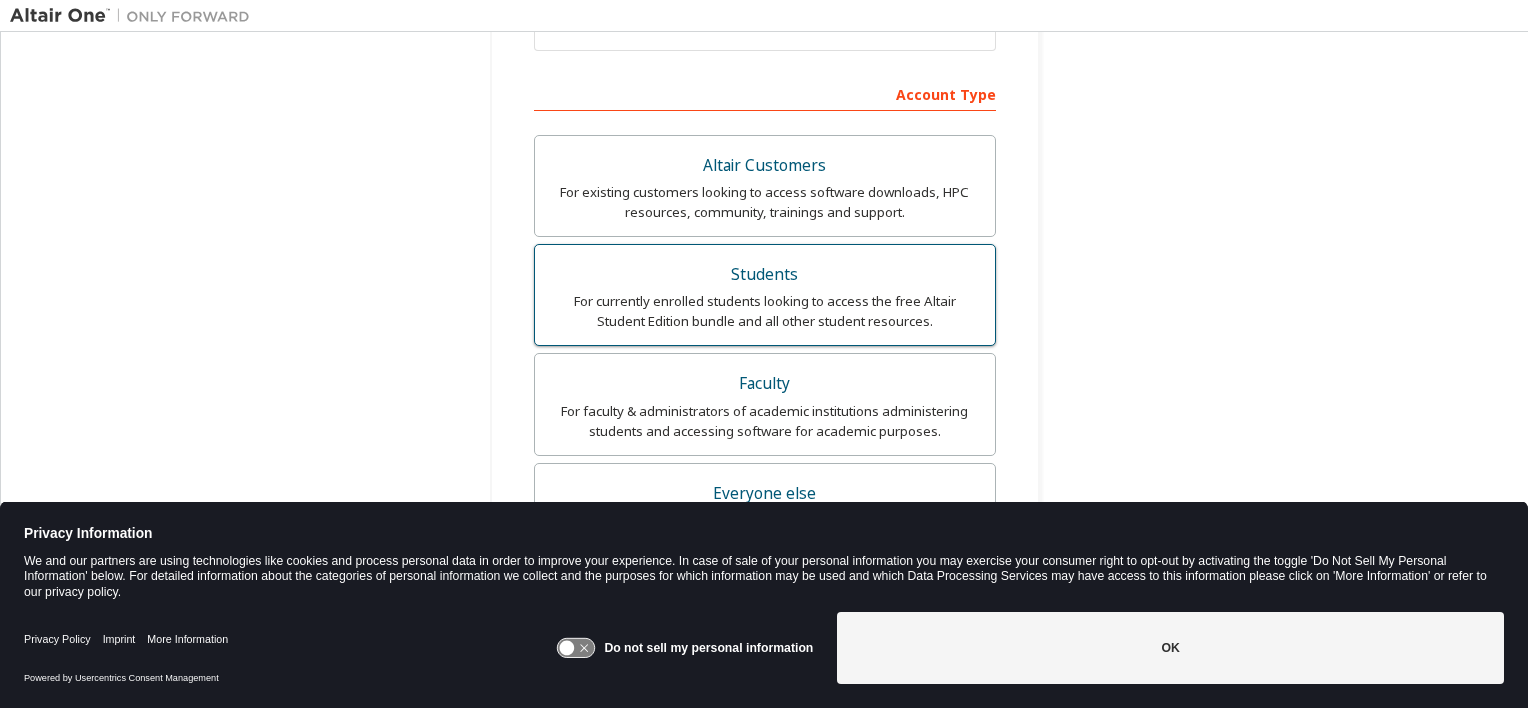 click on "For currently enrolled students looking to access the free Altair Student Edition bundle and all other student resources." at bounding box center (765, 311) 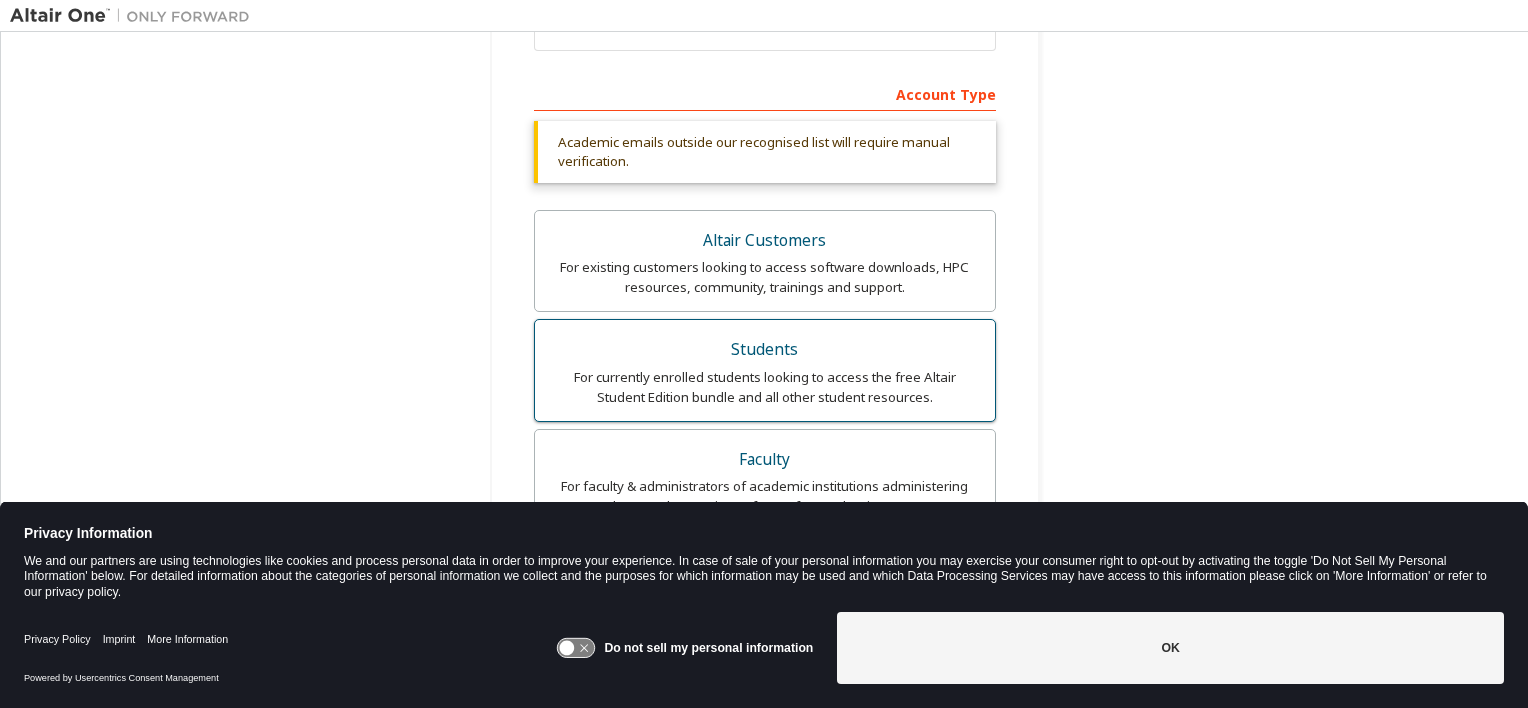 click on "Students" at bounding box center (765, 350) 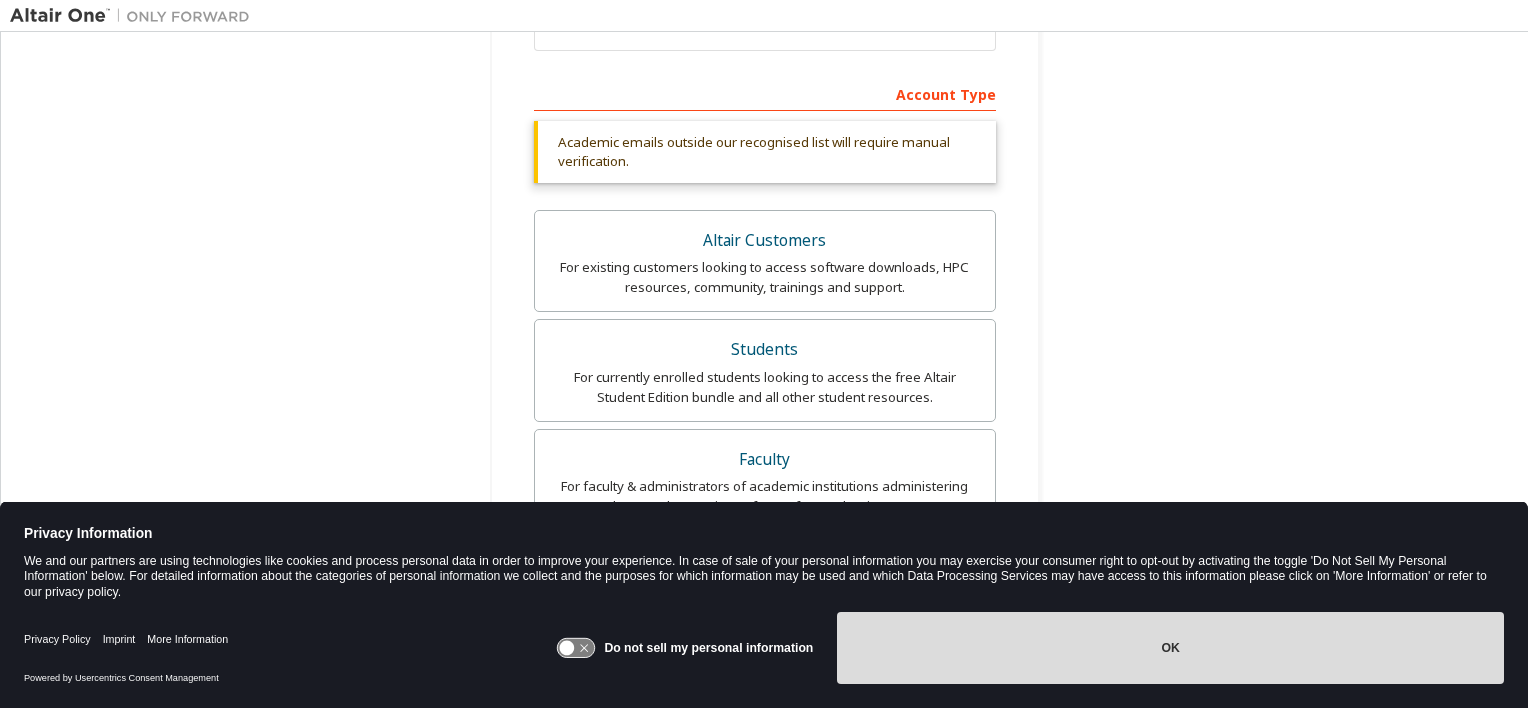 click on "OK" at bounding box center [1170, 648] 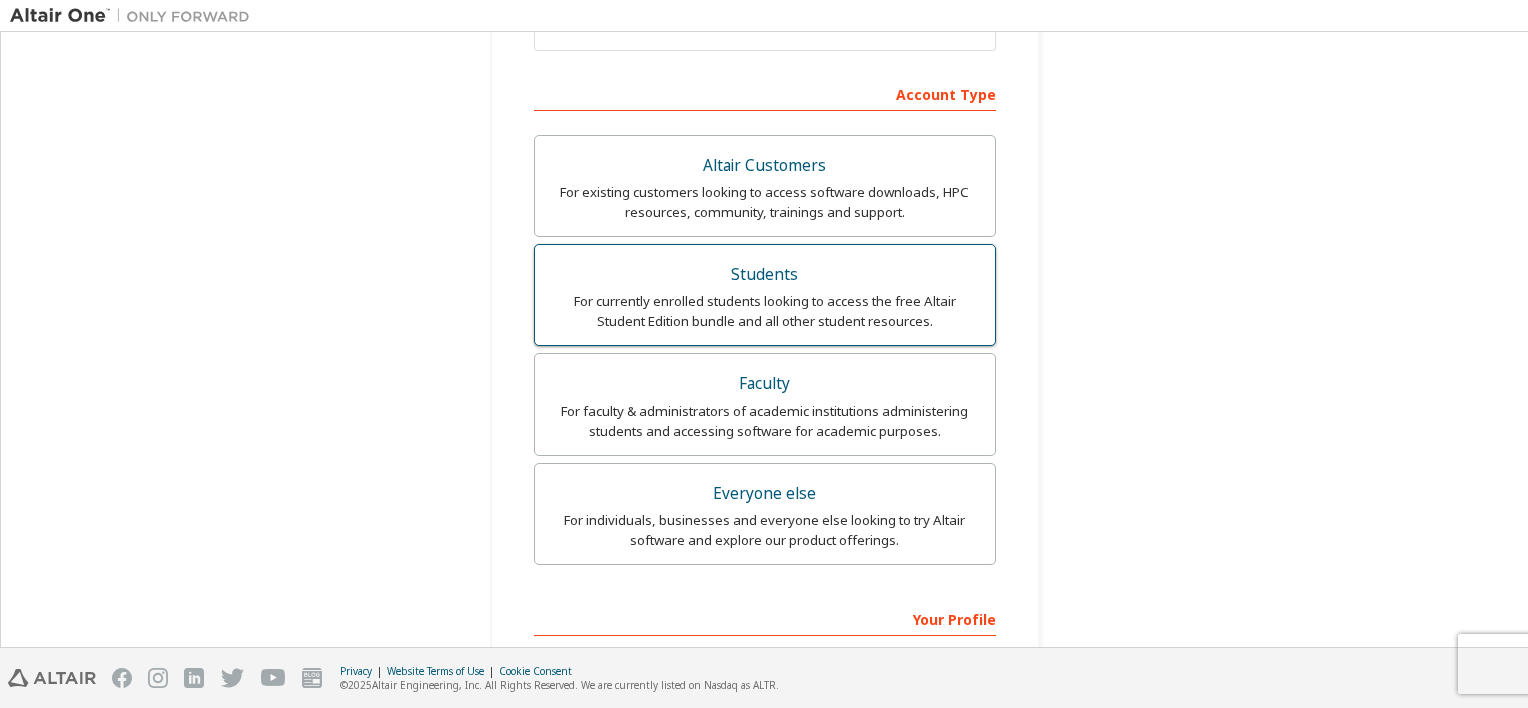 click on "For currently enrolled students looking to access the free Altair Student Edition bundle and all other student resources." at bounding box center (765, 311) 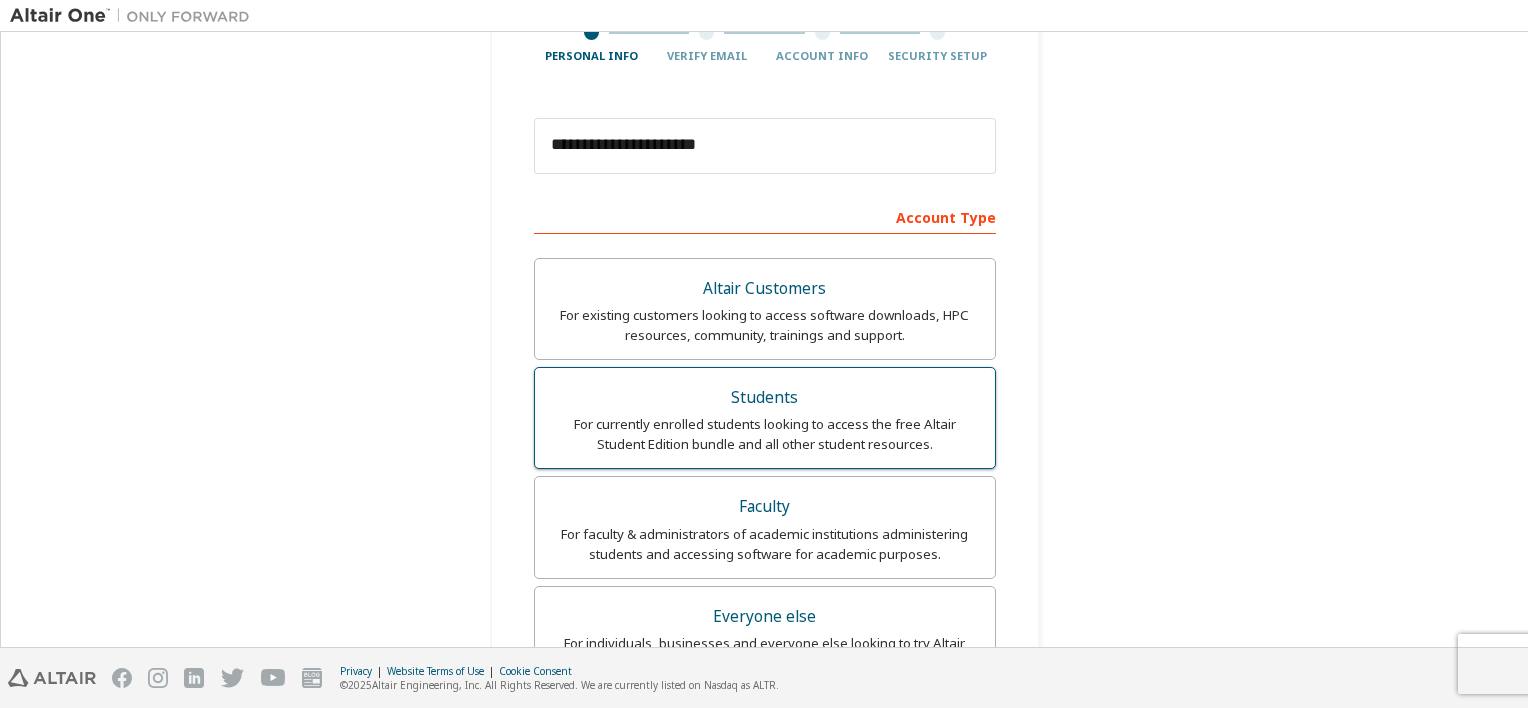 scroll, scrollTop: 198, scrollLeft: 0, axis: vertical 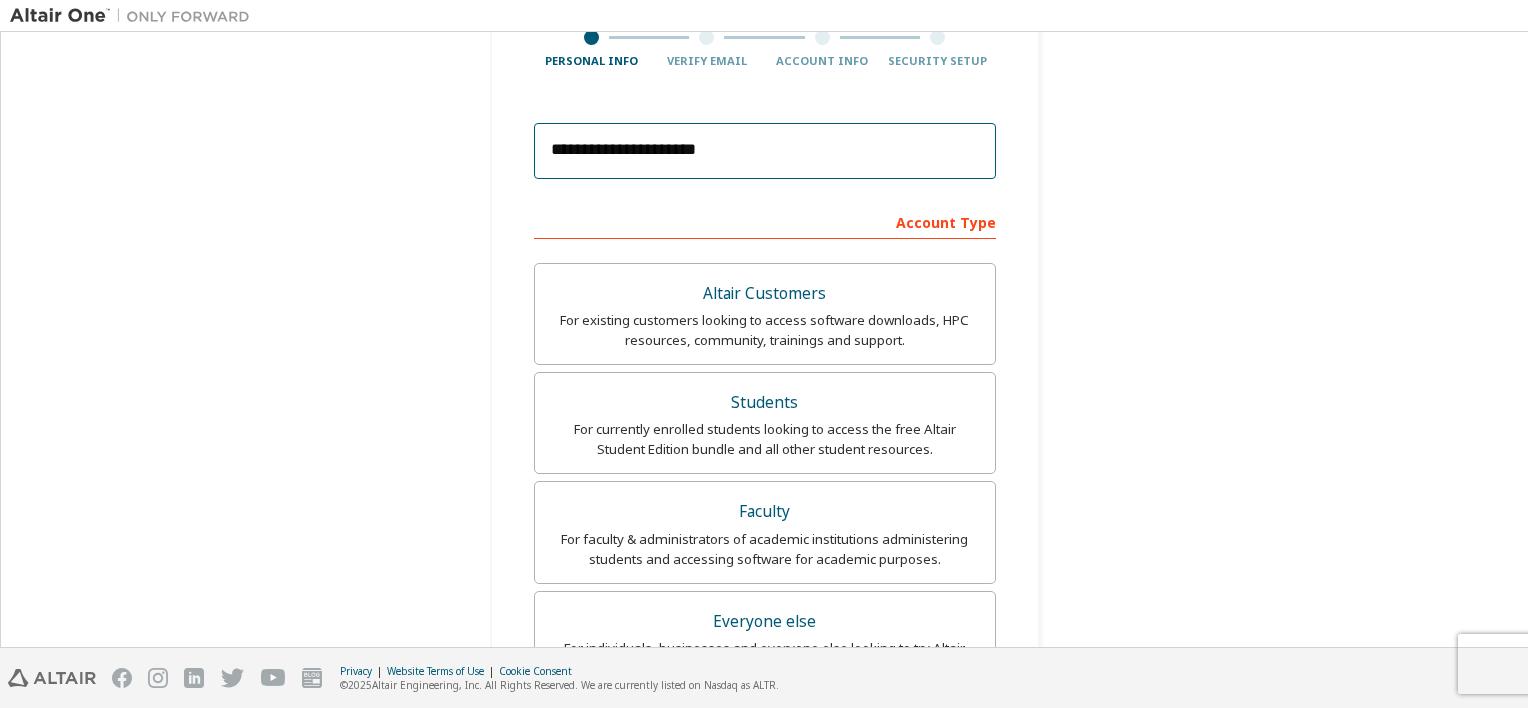 click on "**********" at bounding box center (765, 151) 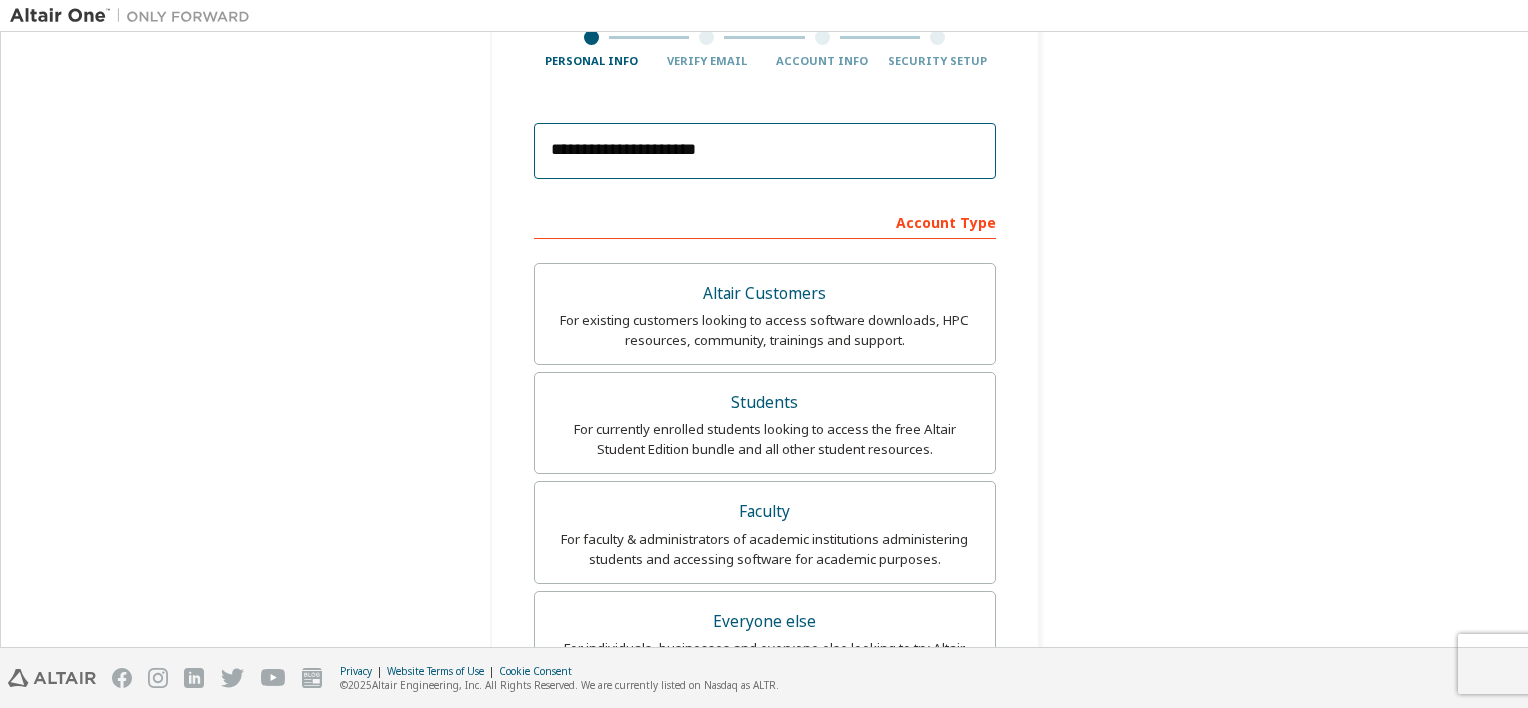 click on "**********" at bounding box center (765, 151) 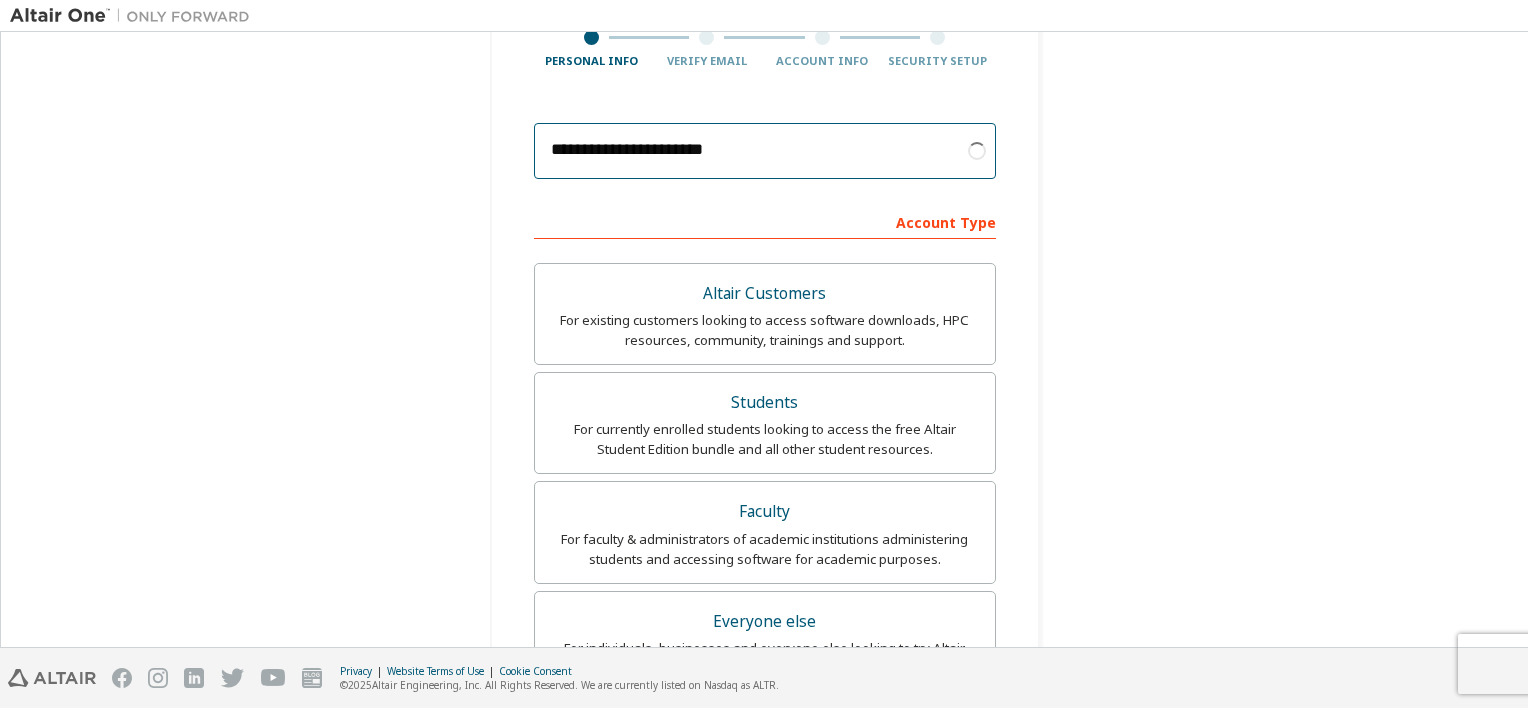 type on "**********" 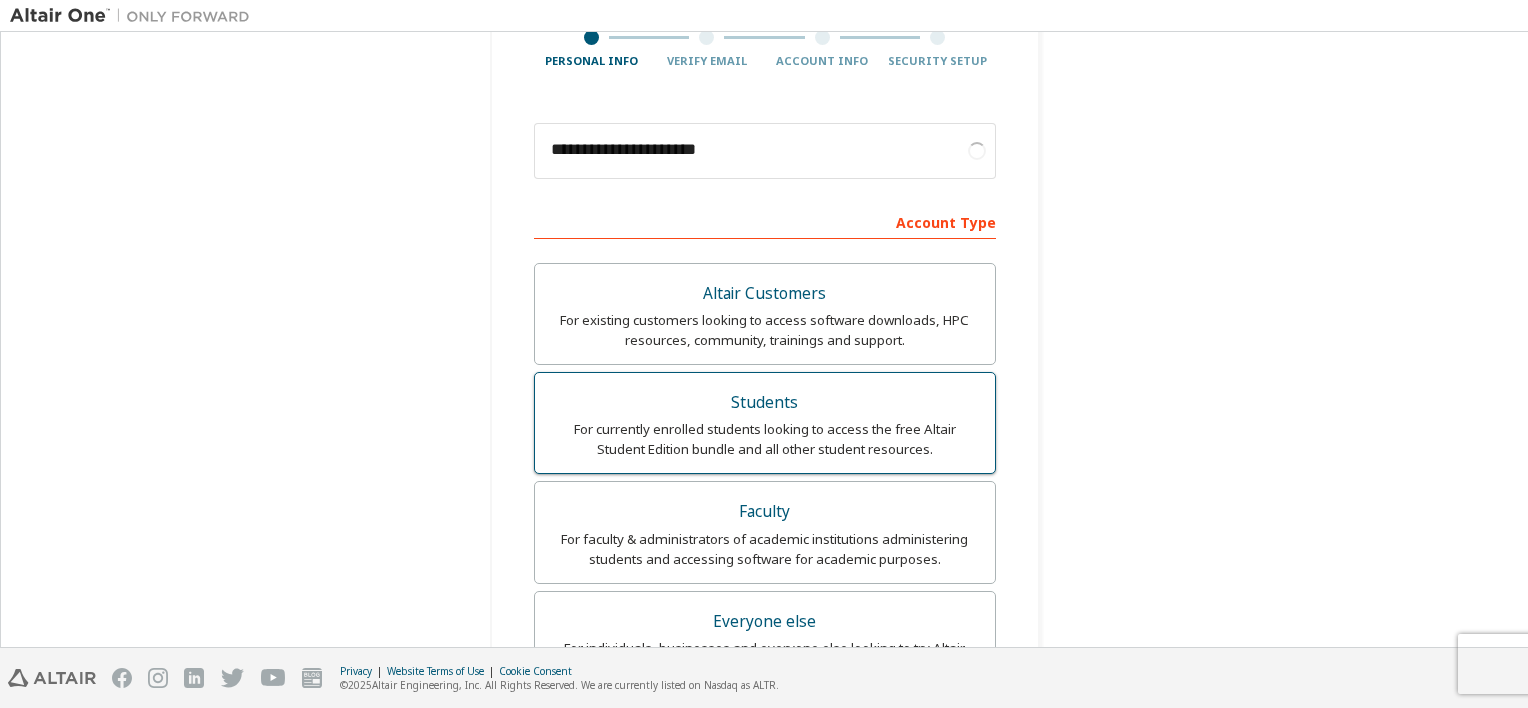 click on "Students" at bounding box center (765, 403) 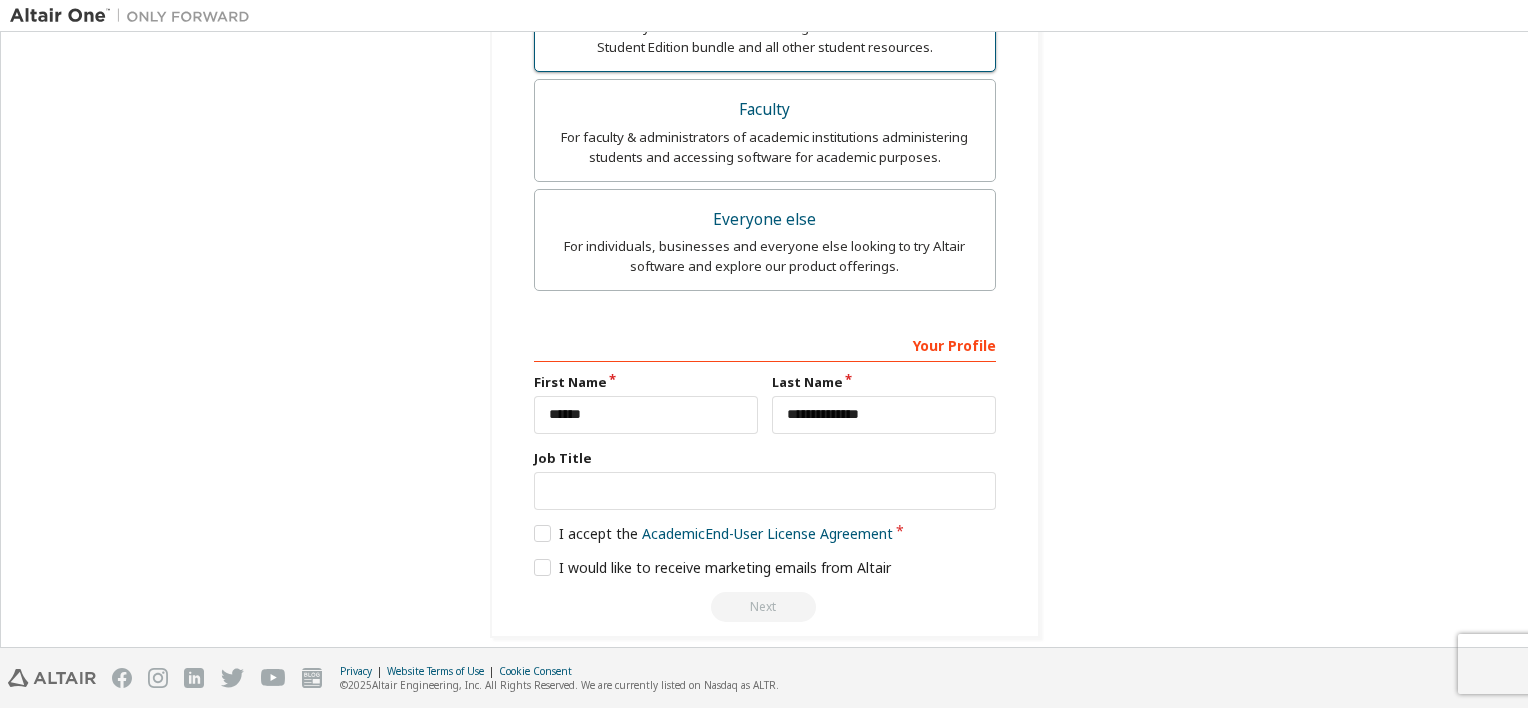 scroll, scrollTop: 600, scrollLeft: 0, axis: vertical 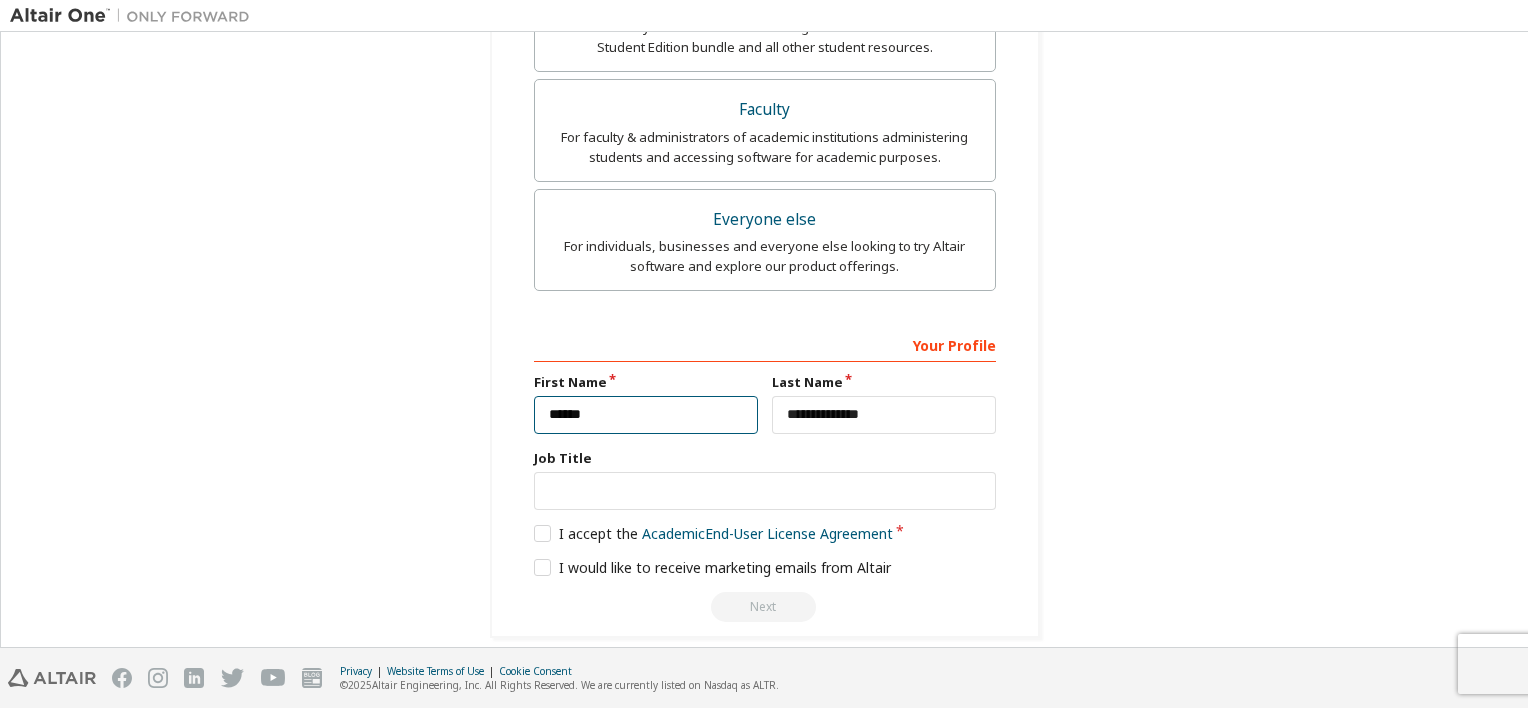 click on "******" at bounding box center (646, 415) 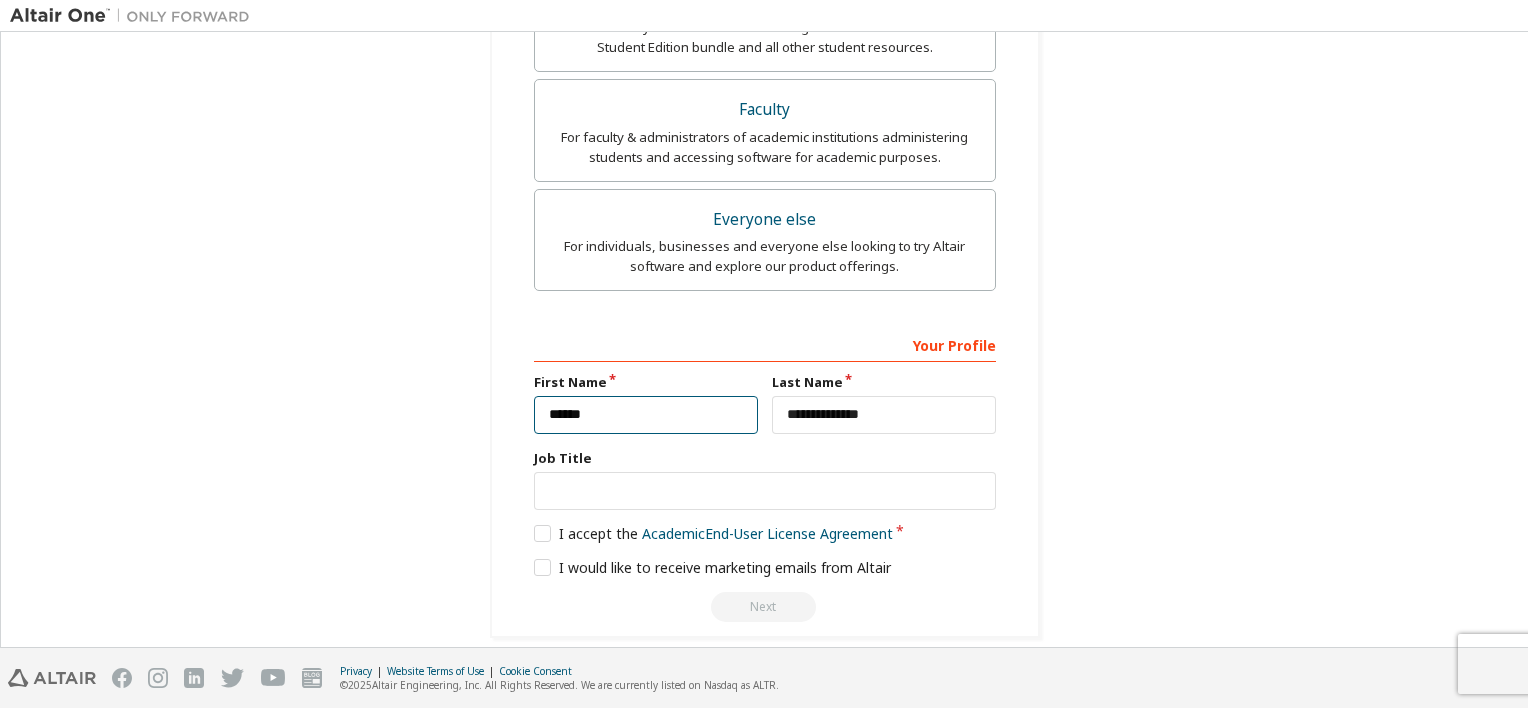 type on "**********" 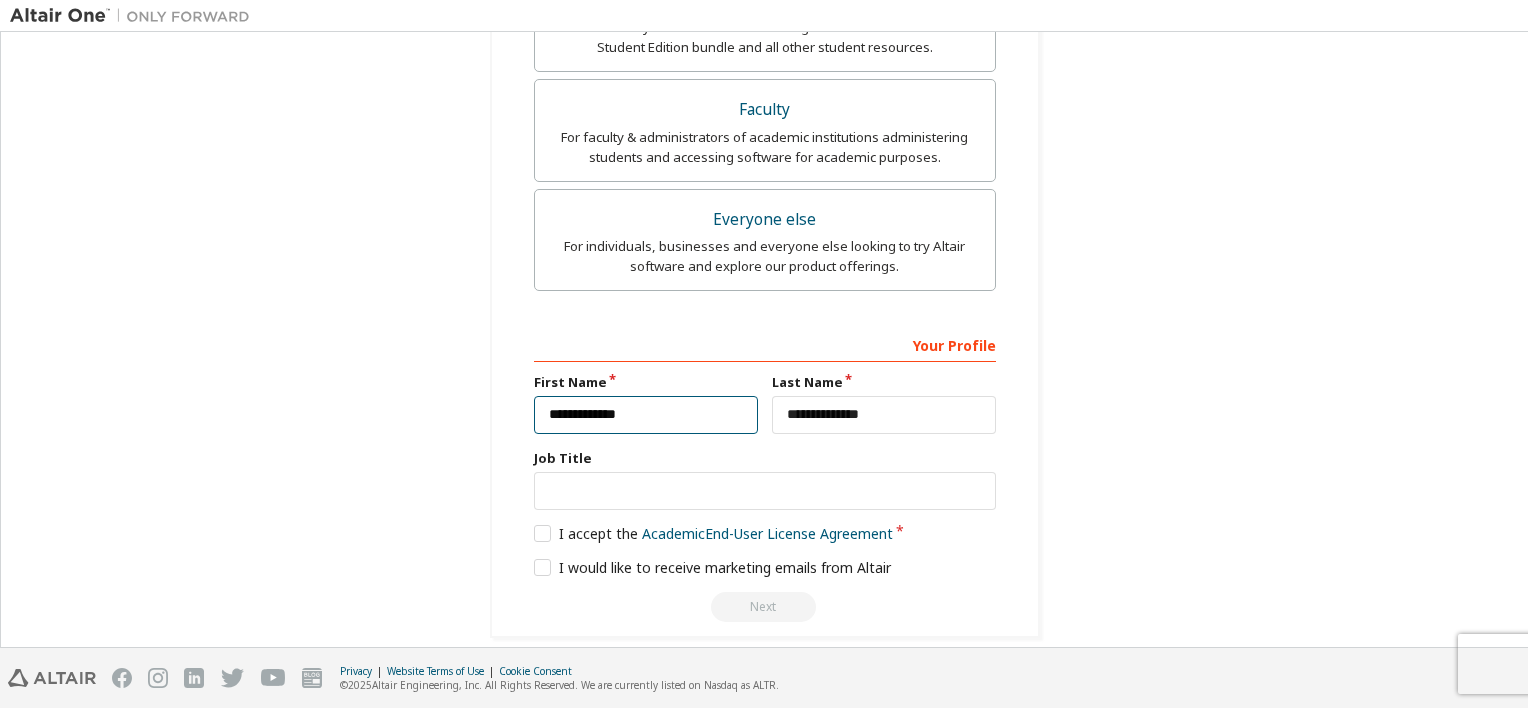 click on "**********" at bounding box center [646, 415] 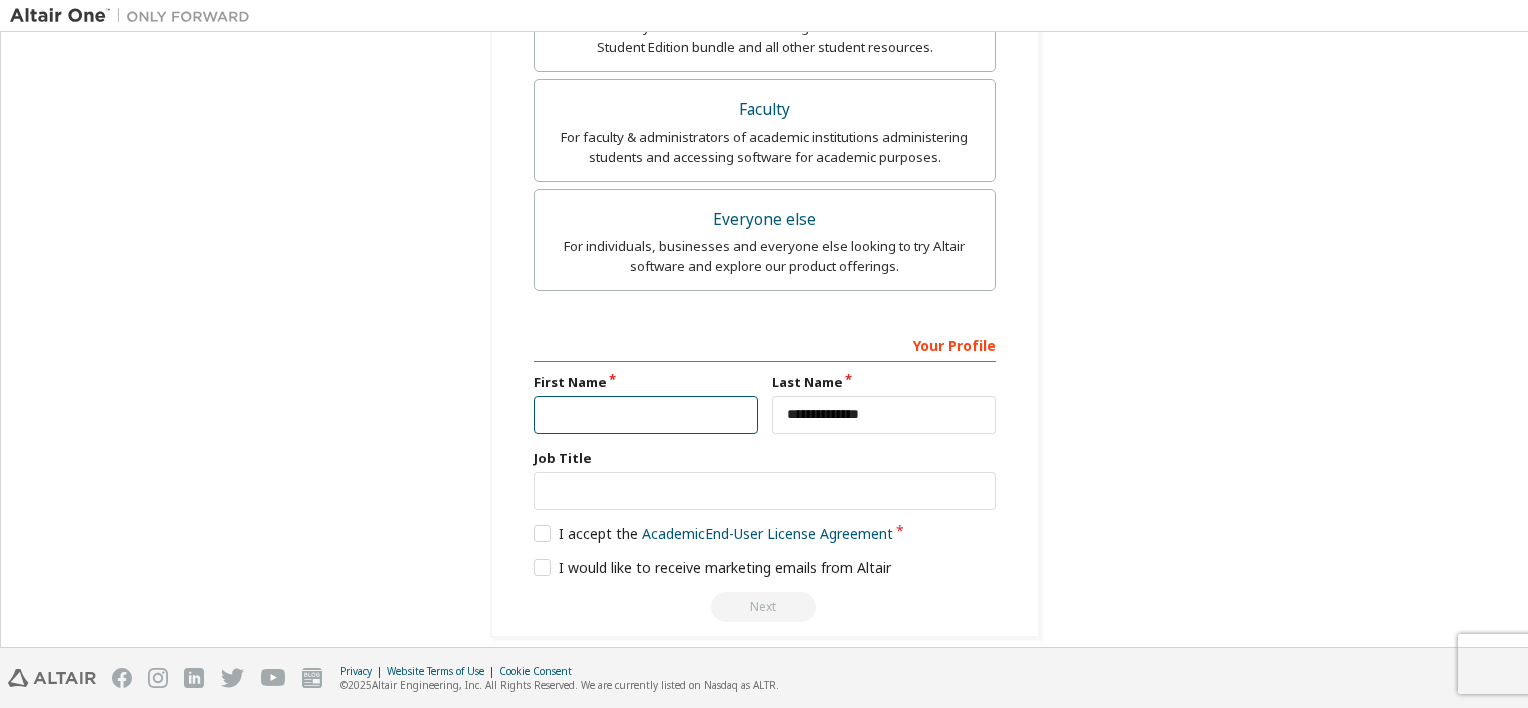 click at bounding box center [646, 415] 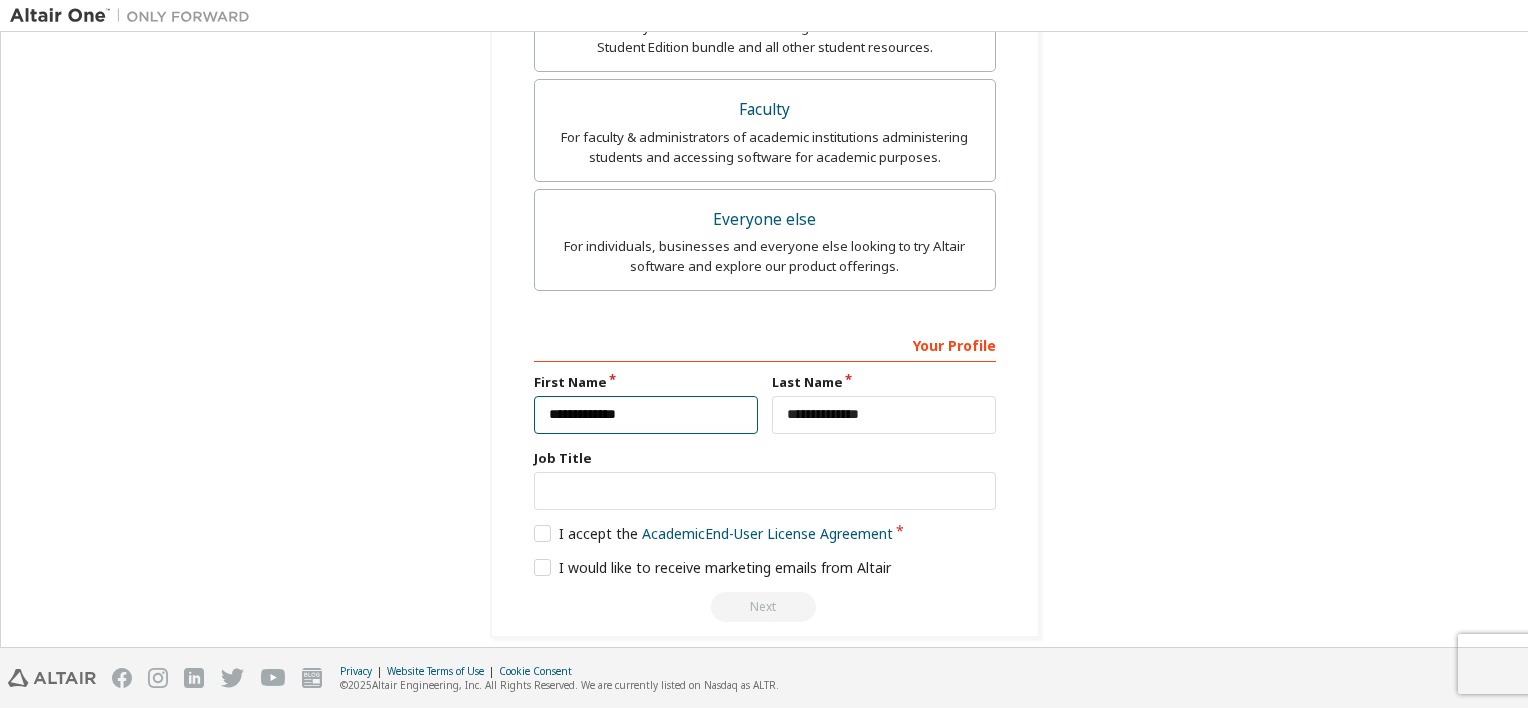 click on "**********" at bounding box center [646, 415] 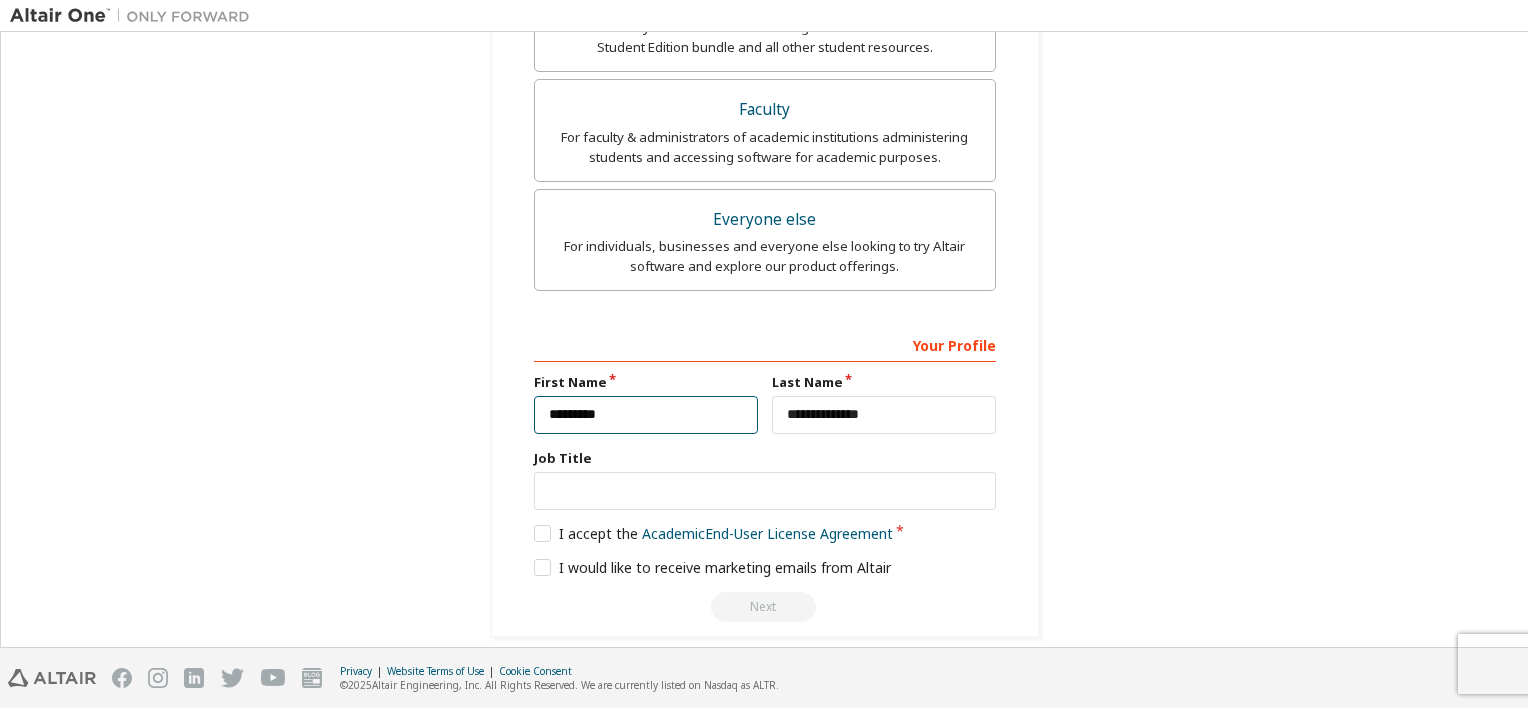 type on "******" 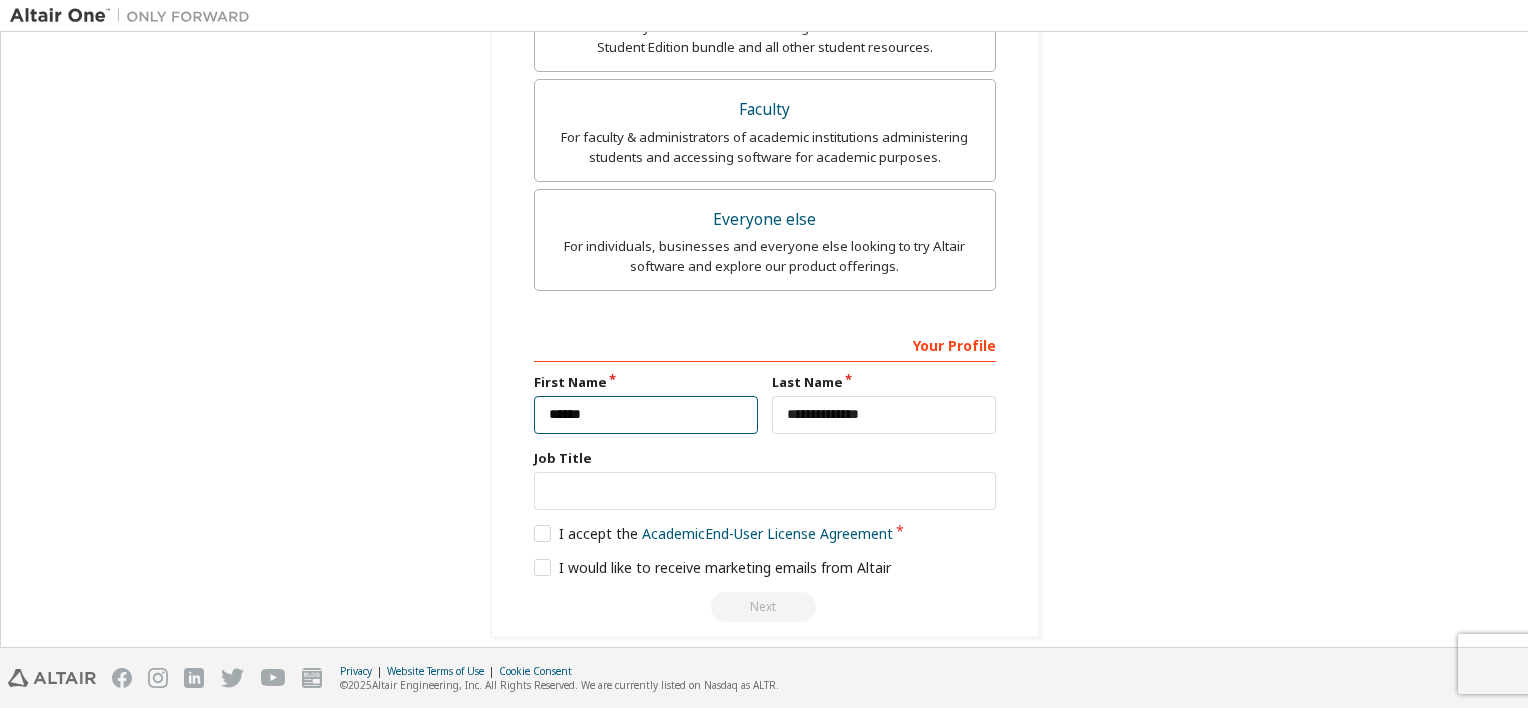 type on "******" 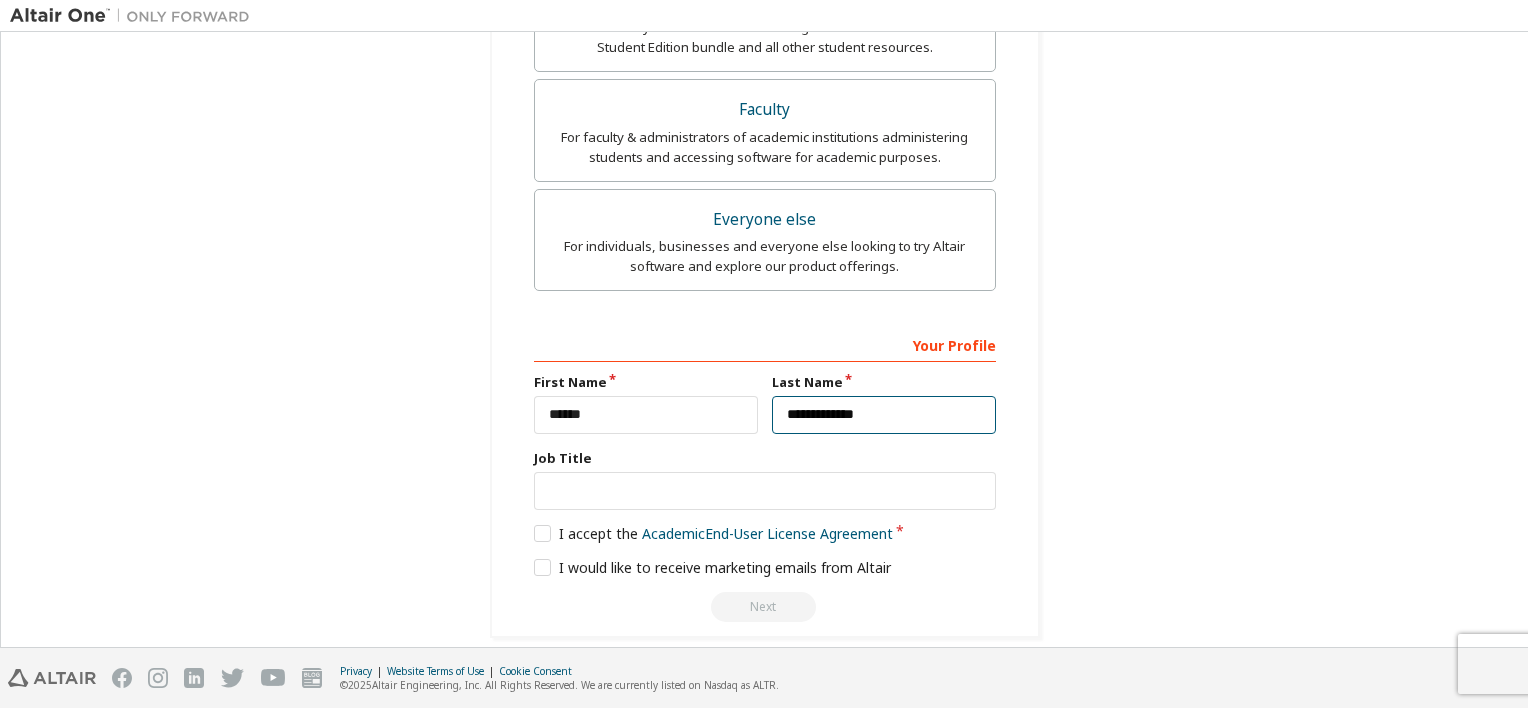type on "**********" 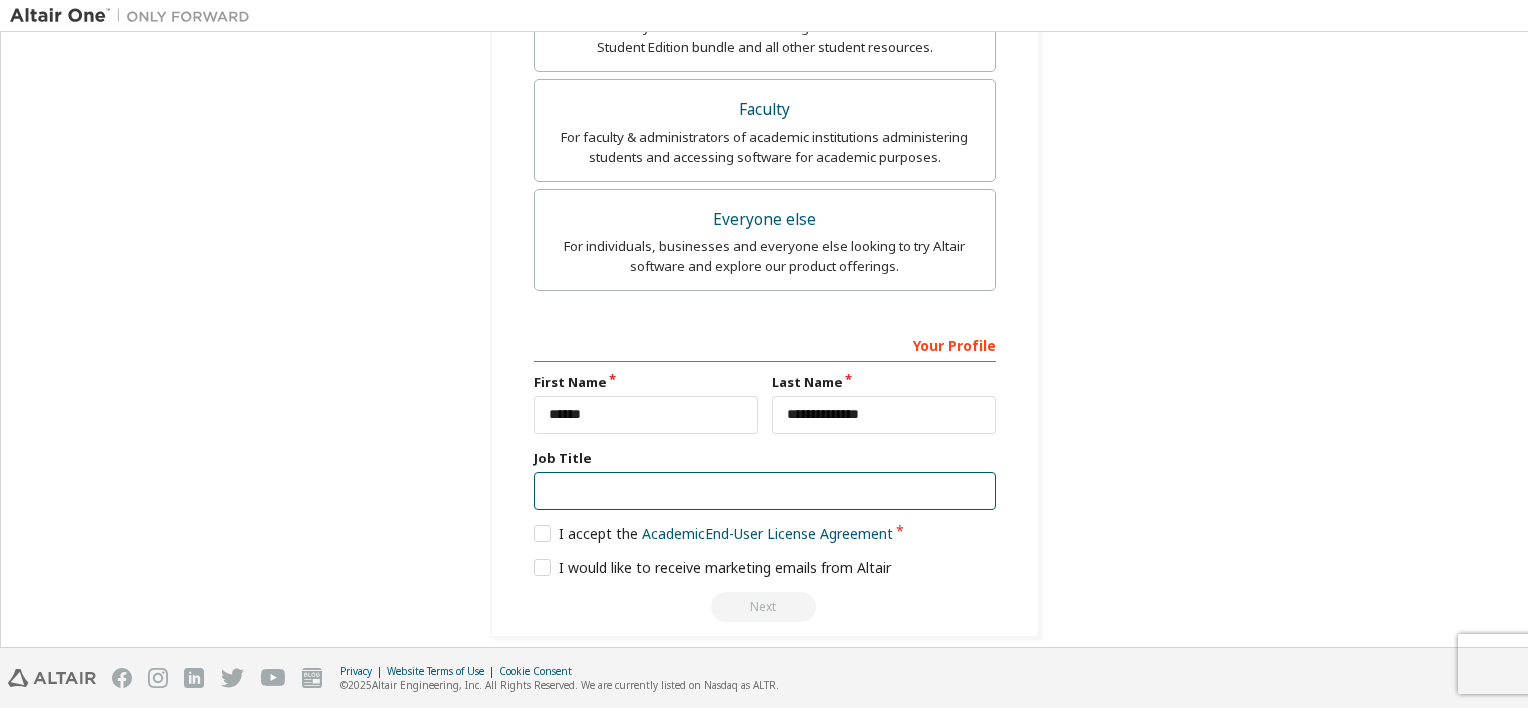 scroll, scrollTop: 614, scrollLeft: 0, axis: vertical 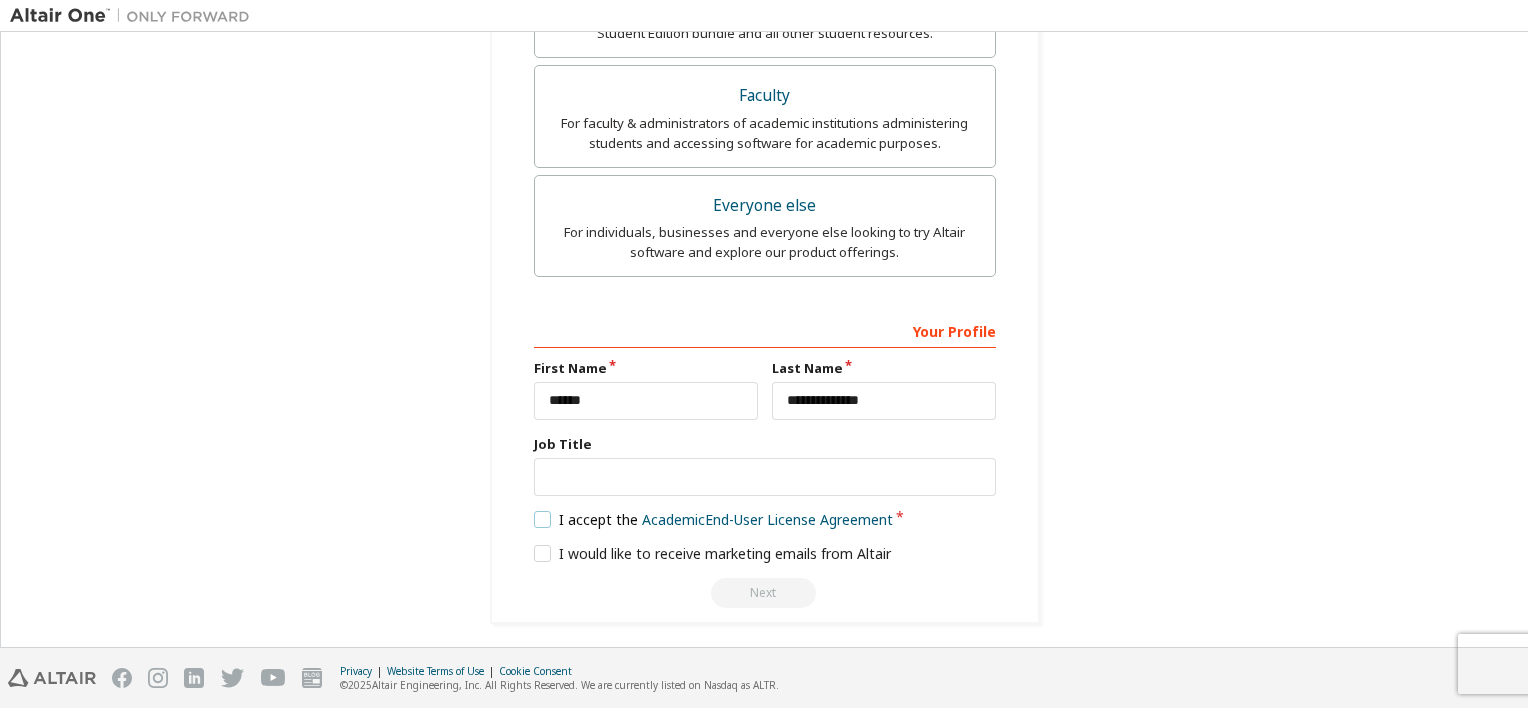 click on "I accept the   Academic   End-User License Agreement" at bounding box center (714, 519) 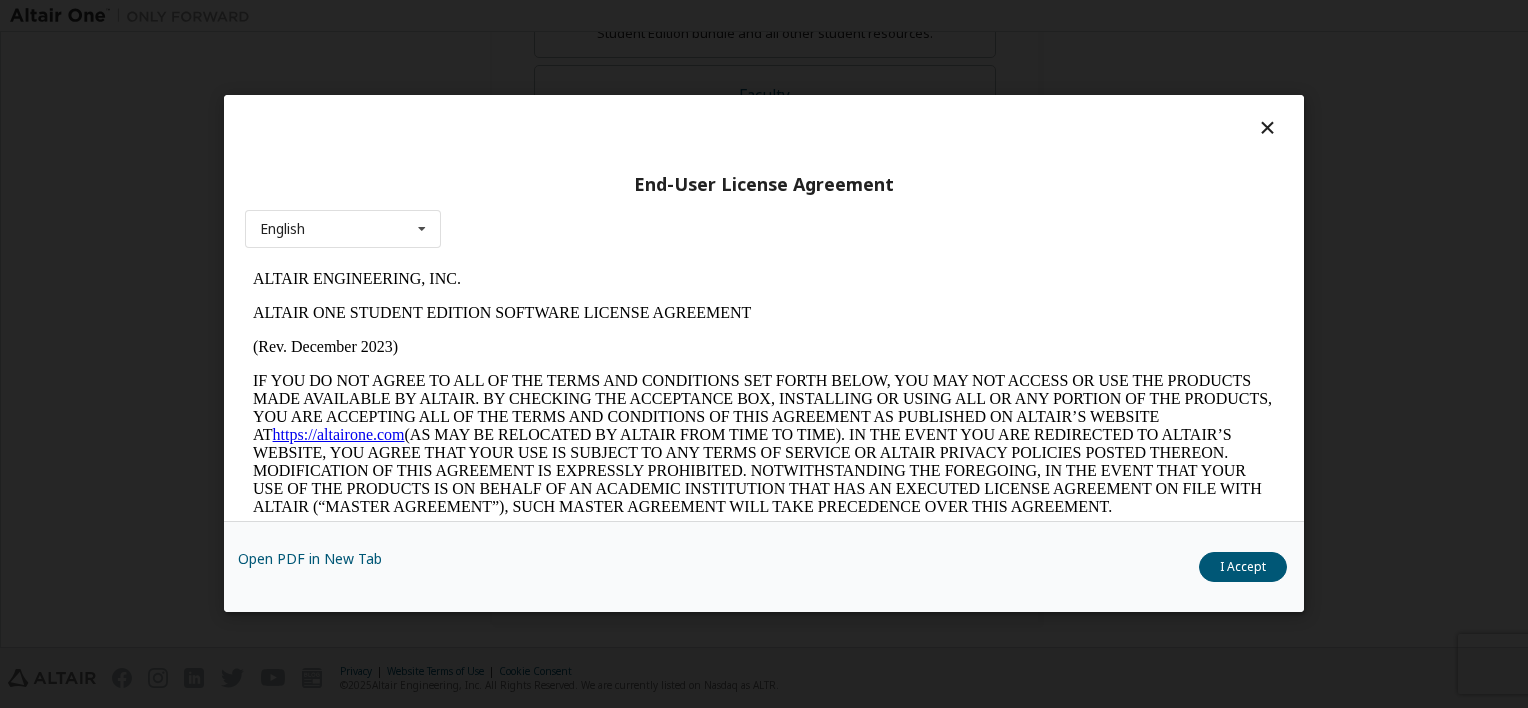 scroll, scrollTop: 0, scrollLeft: 0, axis: both 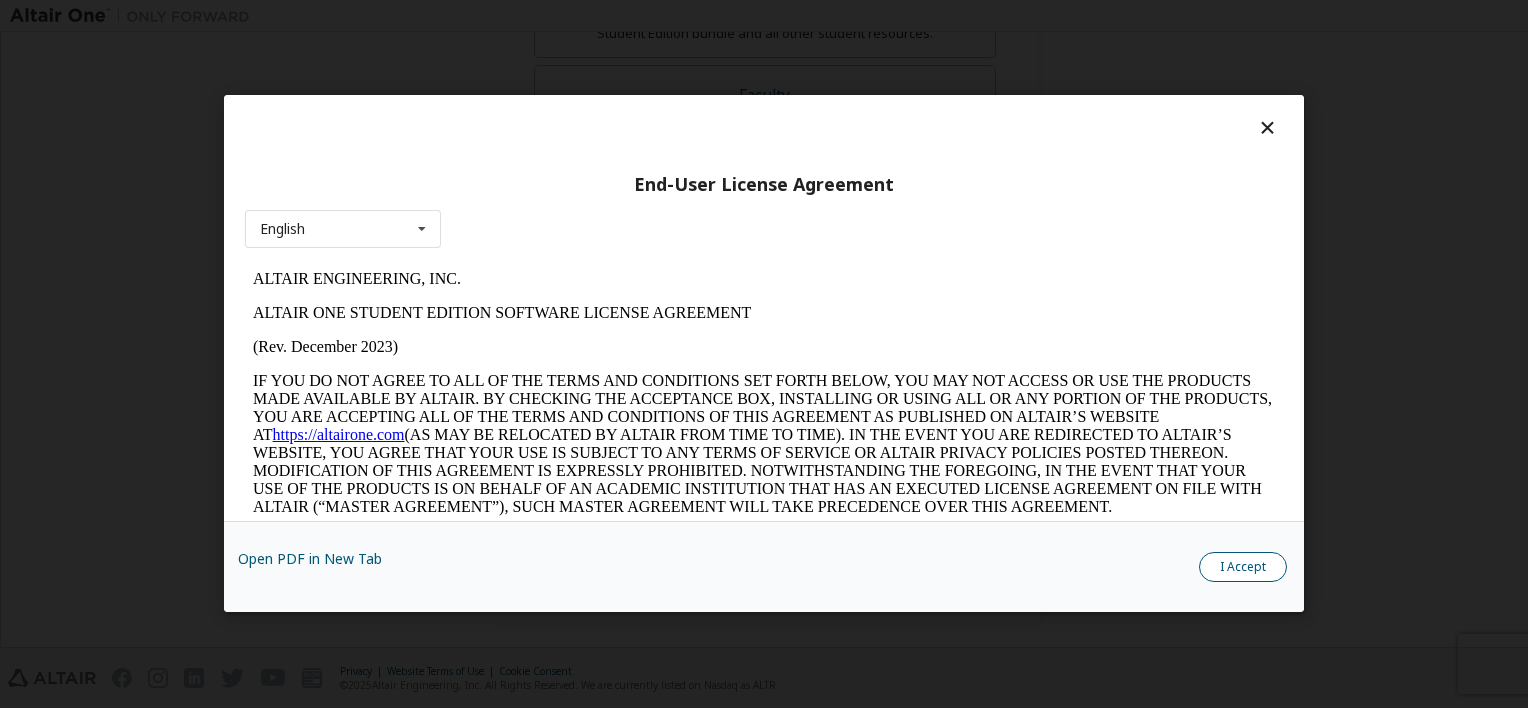 click on "I Accept" at bounding box center [1243, 568] 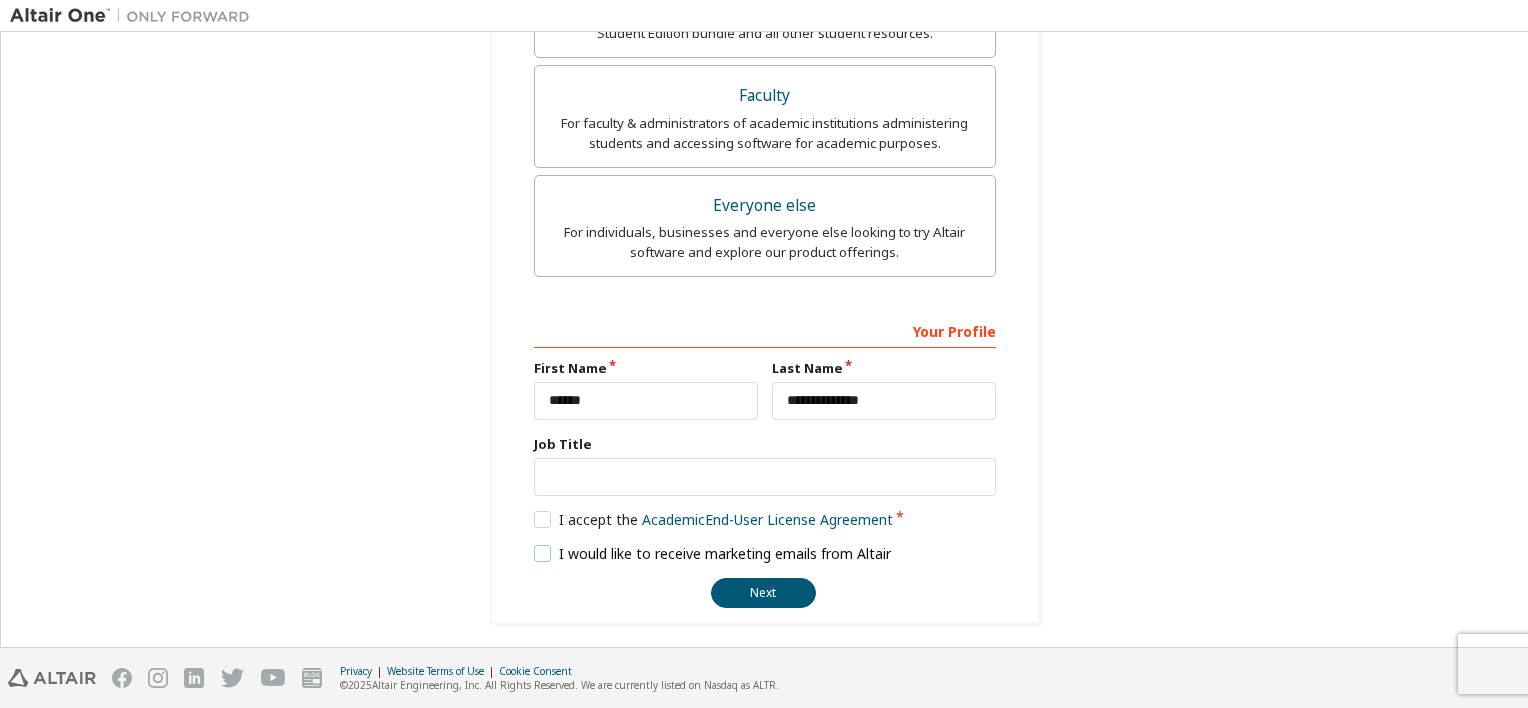 click on "I would like to receive marketing emails from Altair" at bounding box center (713, 553) 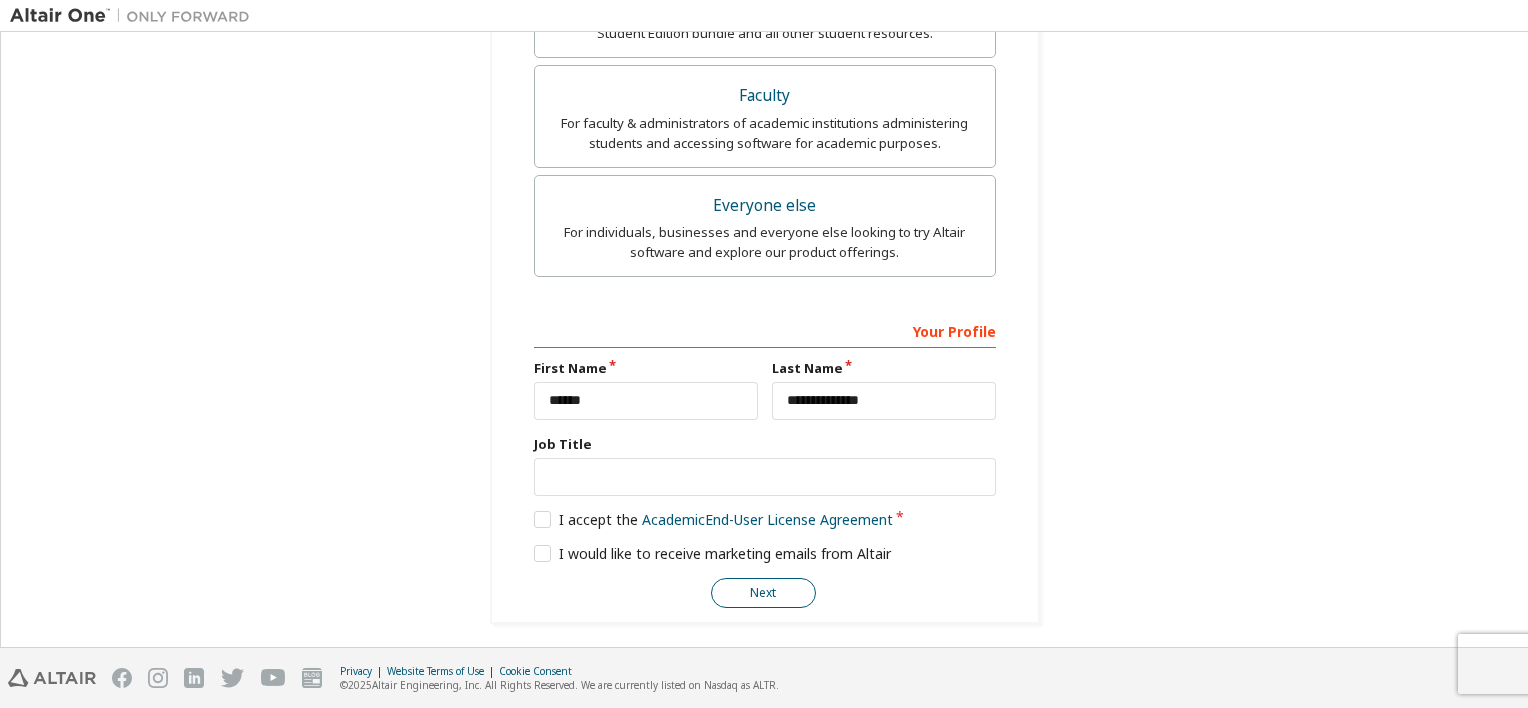 click on "Next" at bounding box center [763, 593] 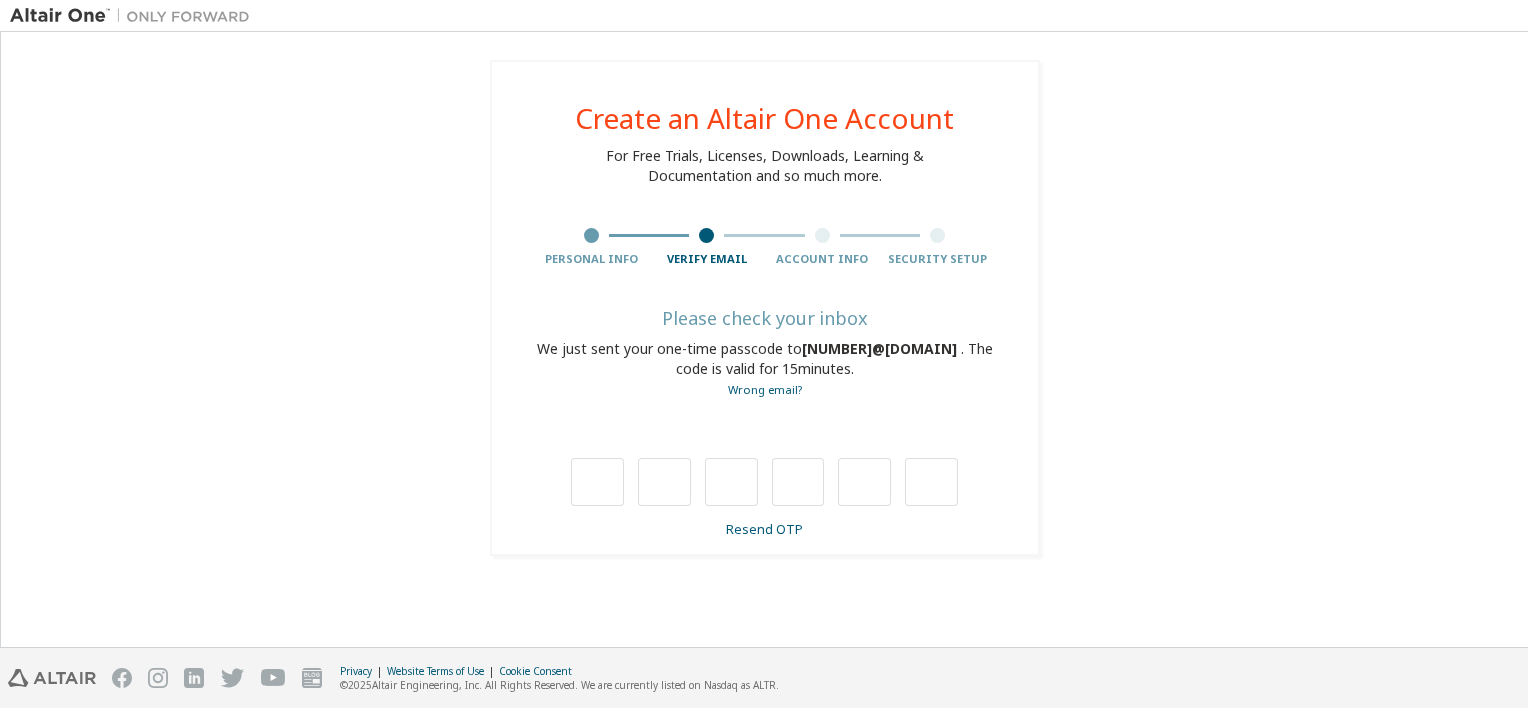 scroll, scrollTop: 0, scrollLeft: 0, axis: both 